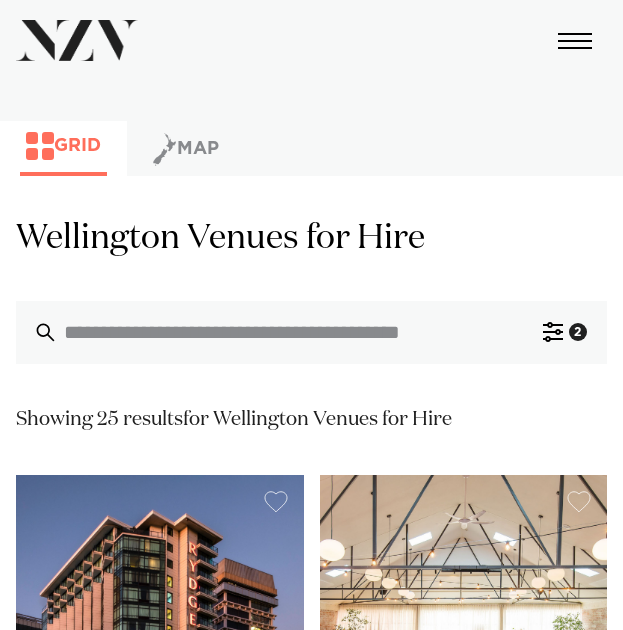 scroll, scrollTop: 0, scrollLeft: 0, axis: both 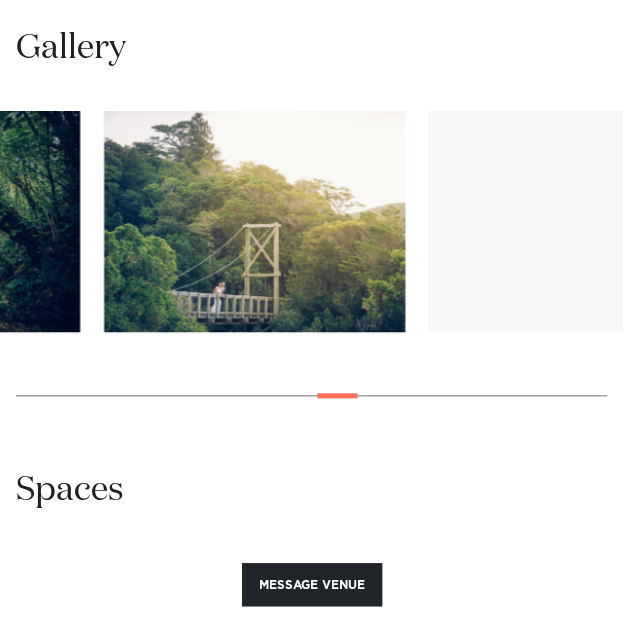click on "[CITY]
[LOCATION]
Message Venue
[CITY]
[LOCATION]
[LOCATION] is the world's first fully-fenced urban ecosanctuary and a glorious venue for your next event.
200
60
200
80
Amenities
Onsite Catering
See more" at bounding box center [311, 74] 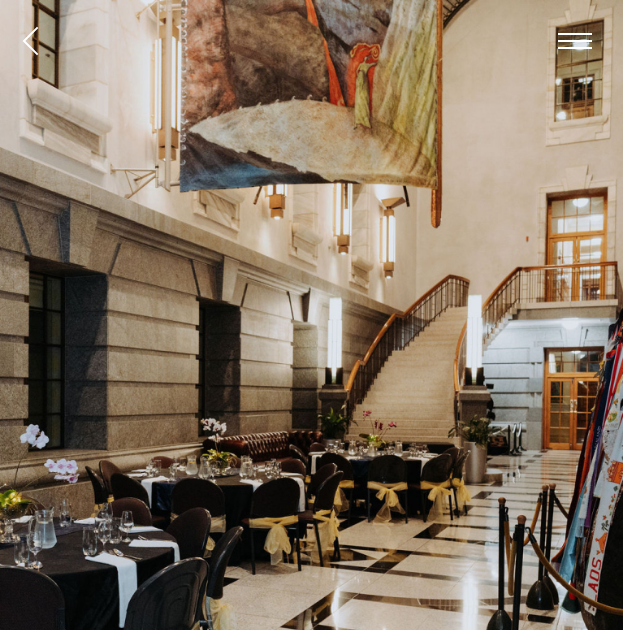 scroll, scrollTop: 0, scrollLeft: 0, axis: both 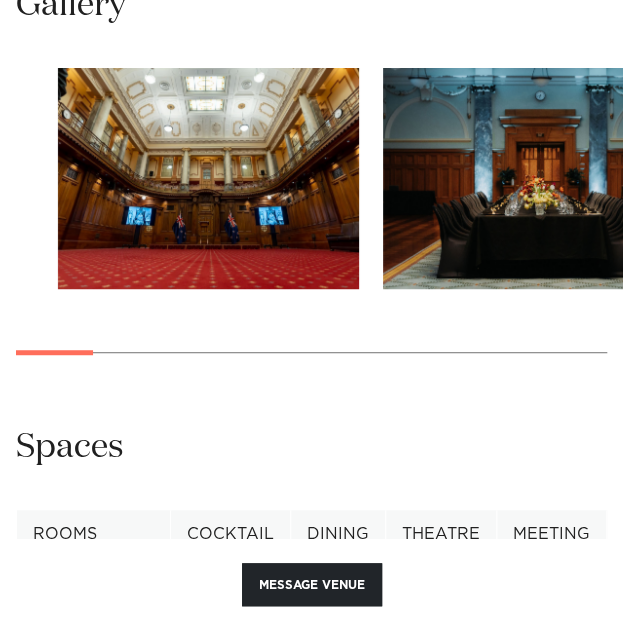 click at bounding box center [311, 226] 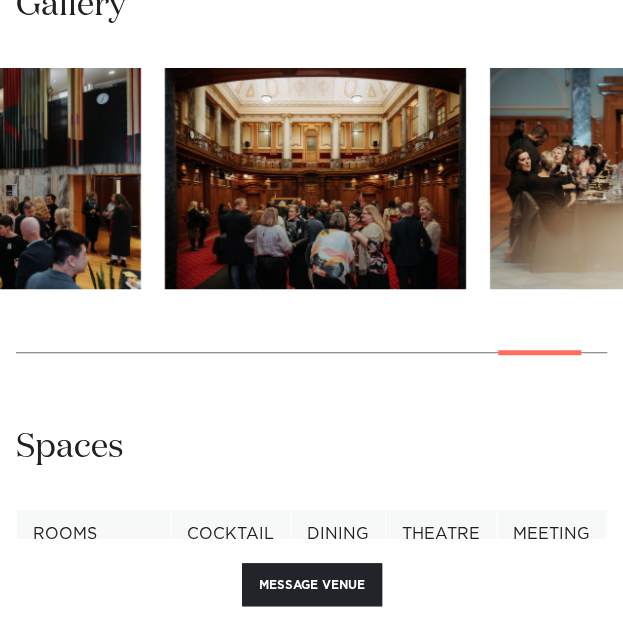 click at bounding box center [311, 226] 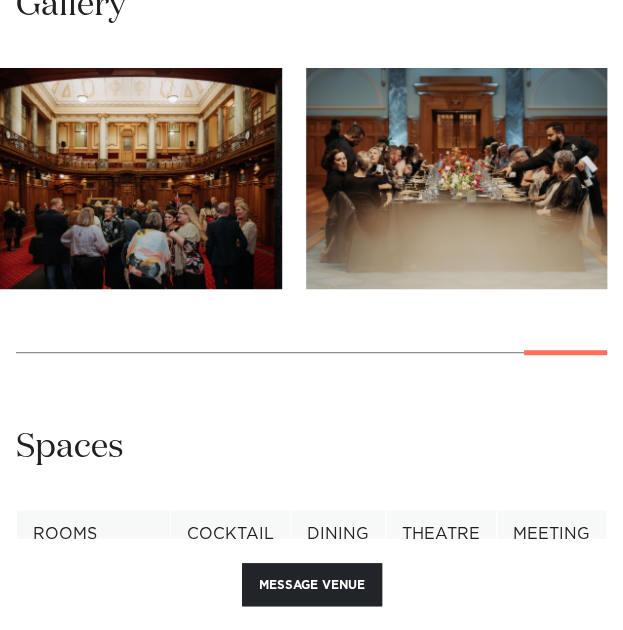 click at bounding box center [311, 226] 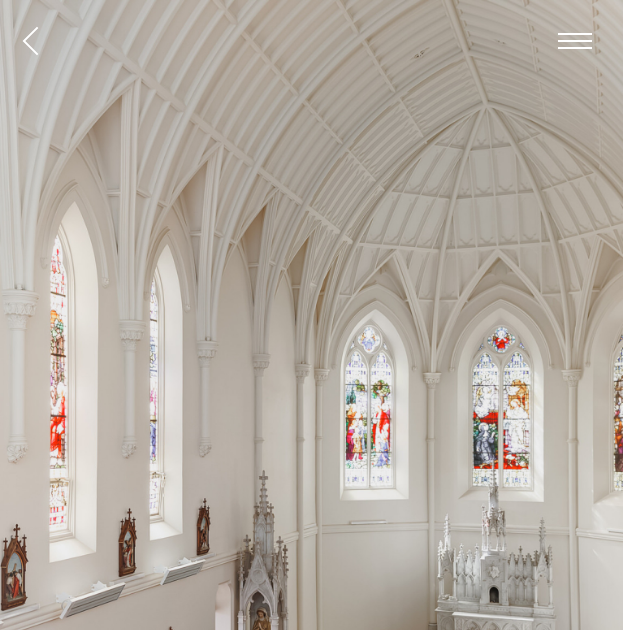 scroll, scrollTop: 0, scrollLeft: 0, axis: both 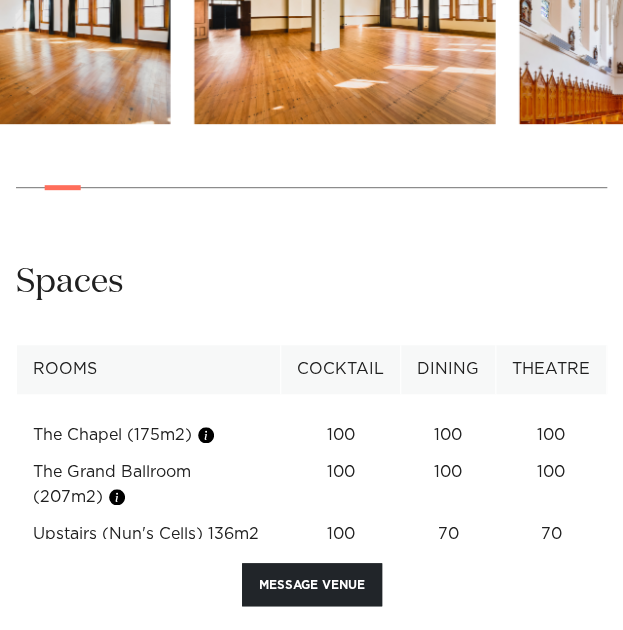 click at bounding box center (311, 61) 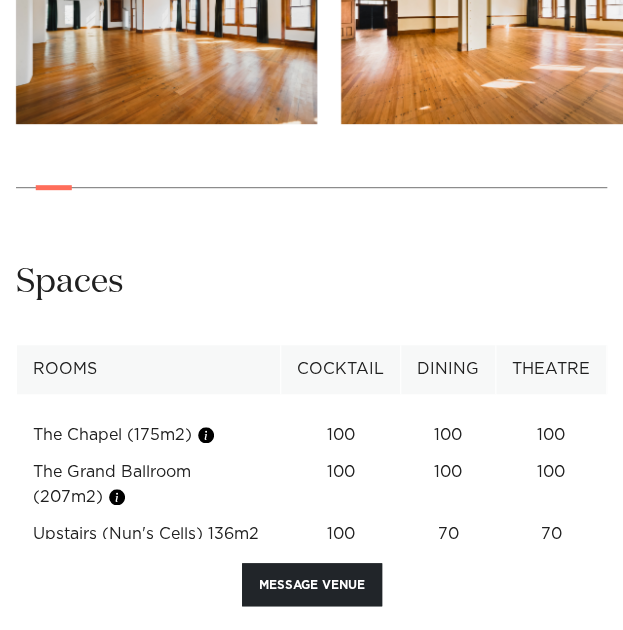 click at bounding box center (54, 187) 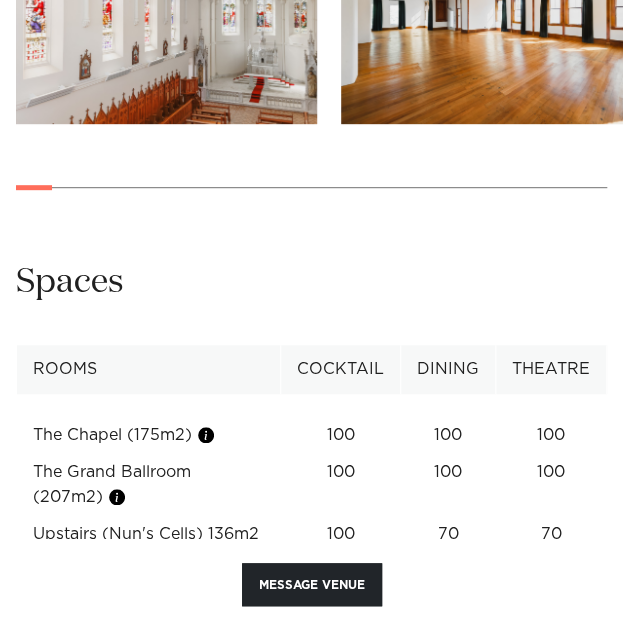 click on "Locations
Auckland
Wellington
Christchurch
Queenstown
Hamilton
Northland
Bay of Islands
Whangarei
Waiheke Island
Waikato
Bay of Plenty
Tauranga
Rotorua
Taupo
Hawke's Bay
New Plymouth
Manawatū-Whanganui
Palmerston North
Nelson-Tasman" at bounding box center (311, 721) 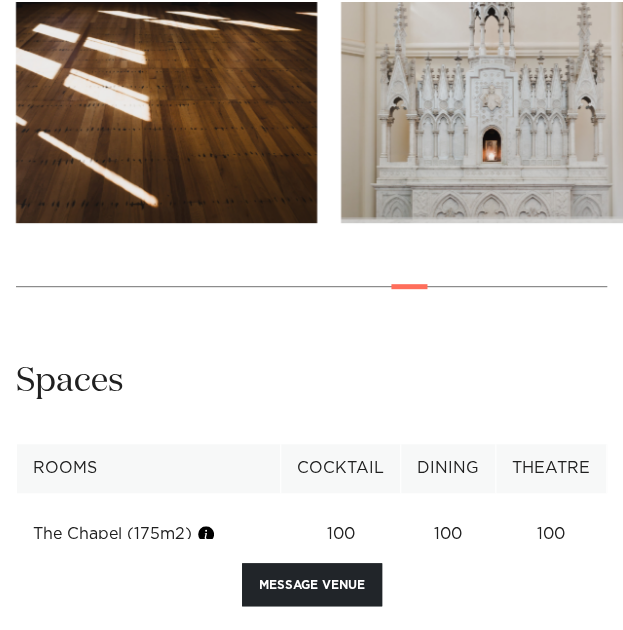 scroll, scrollTop: 1926, scrollLeft: 0, axis: vertical 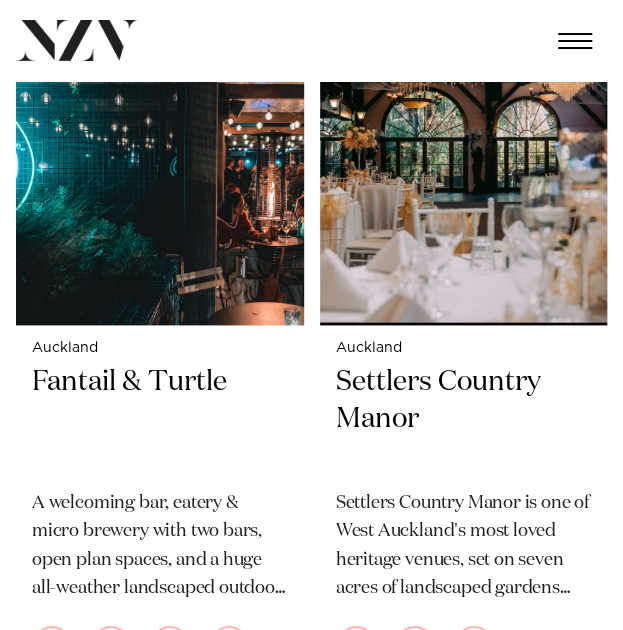 click on "A welcoming bar, eatery & micro brewery with two bars, open plan spaces, and a huge all-weather landscaped outdoor bar & dining area. Just 10 mins from the CBD in the heart of Takapuna." at bounding box center [160, 546] 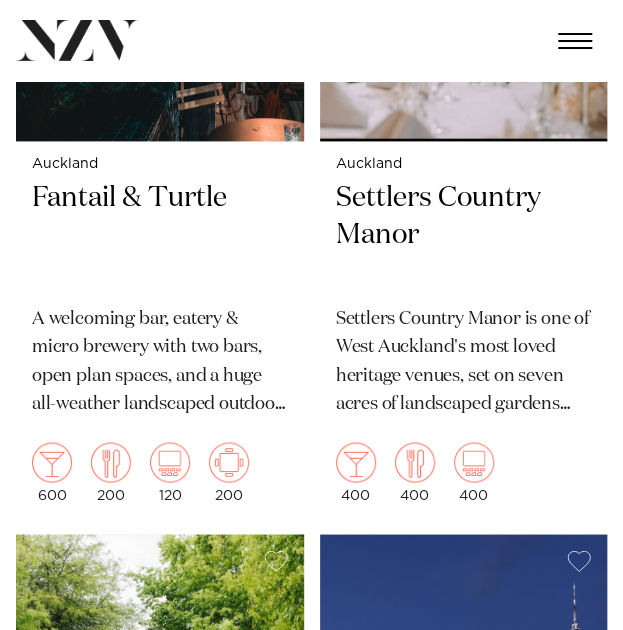 scroll, scrollTop: 6236, scrollLeft: 0, axis: vertical 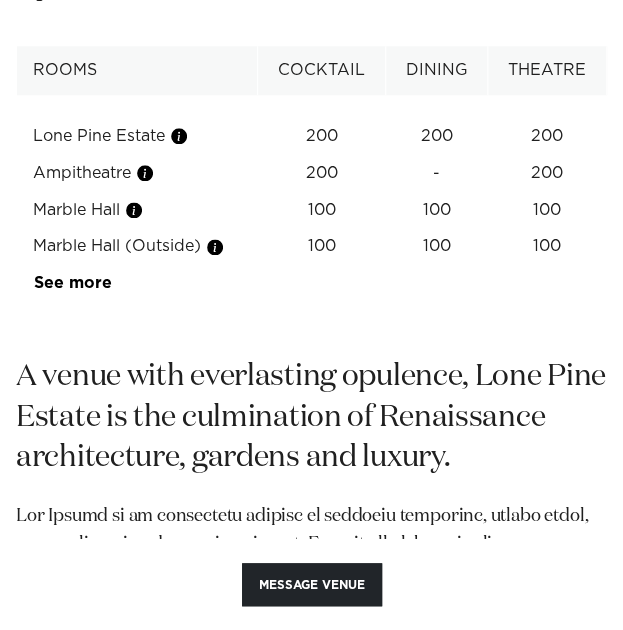 click on "See more" at bounding box center [112, 283] 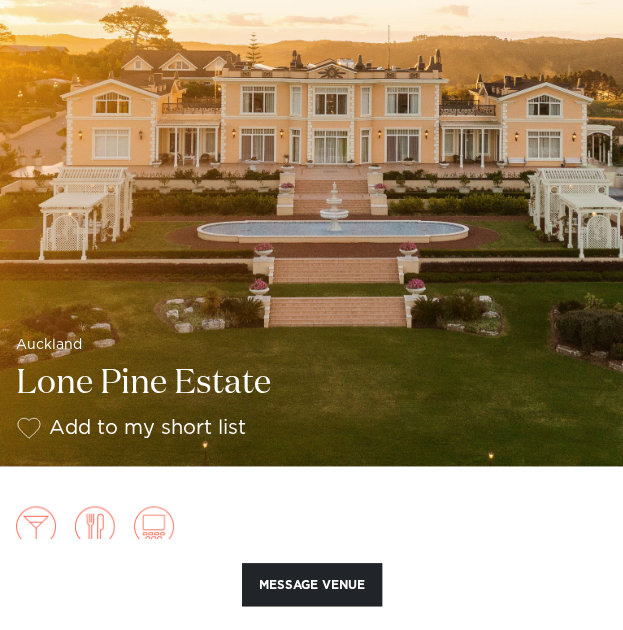 scroll, scrollTop: 369, scrollLeft: 0, axis: vertical 